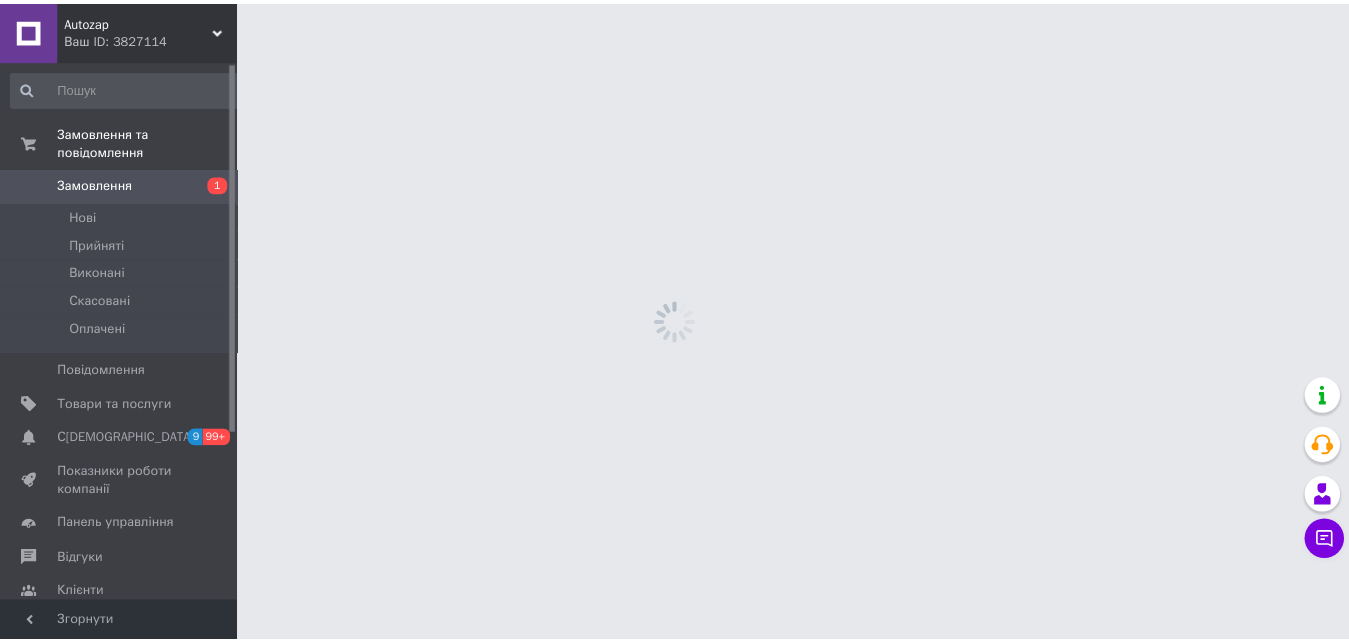 scroll, scrollTop: 0, scrollLeft: 0, axis: both 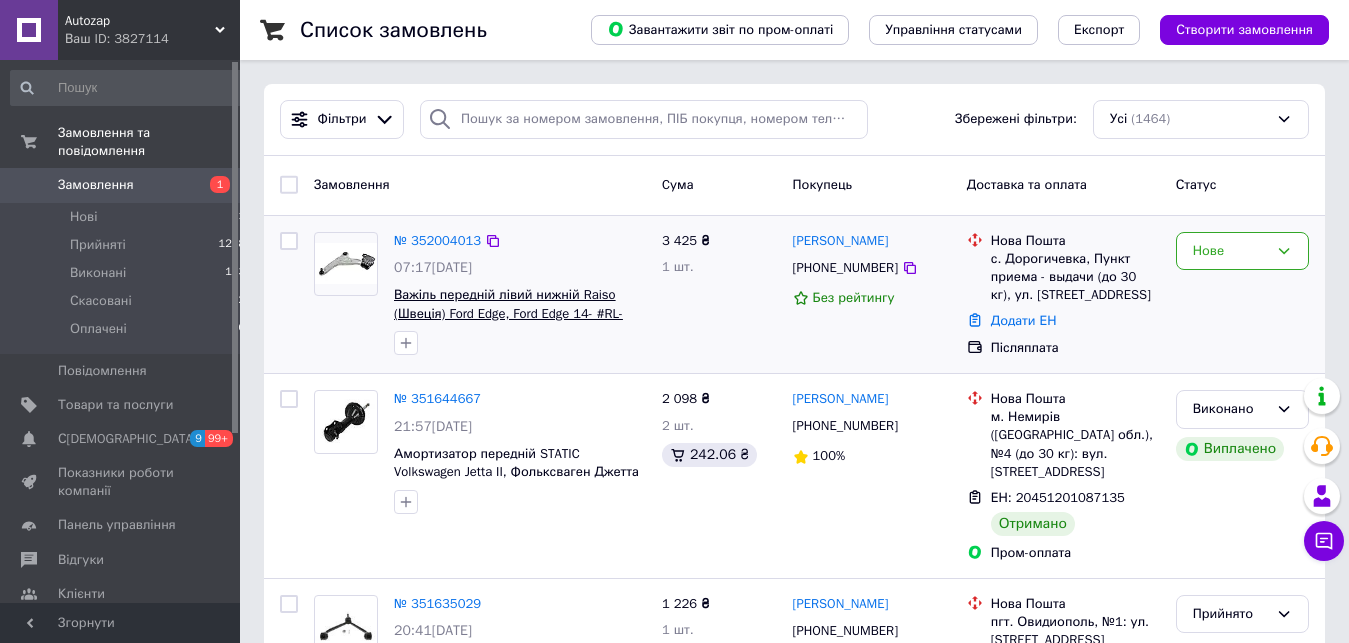 click on "Важіль передній лівий нижній Raiso (Швеція) Ford Edge, Ford Edge  14-  #RL-A053AXF UASEPXO1" at bounding box center (508, 313) 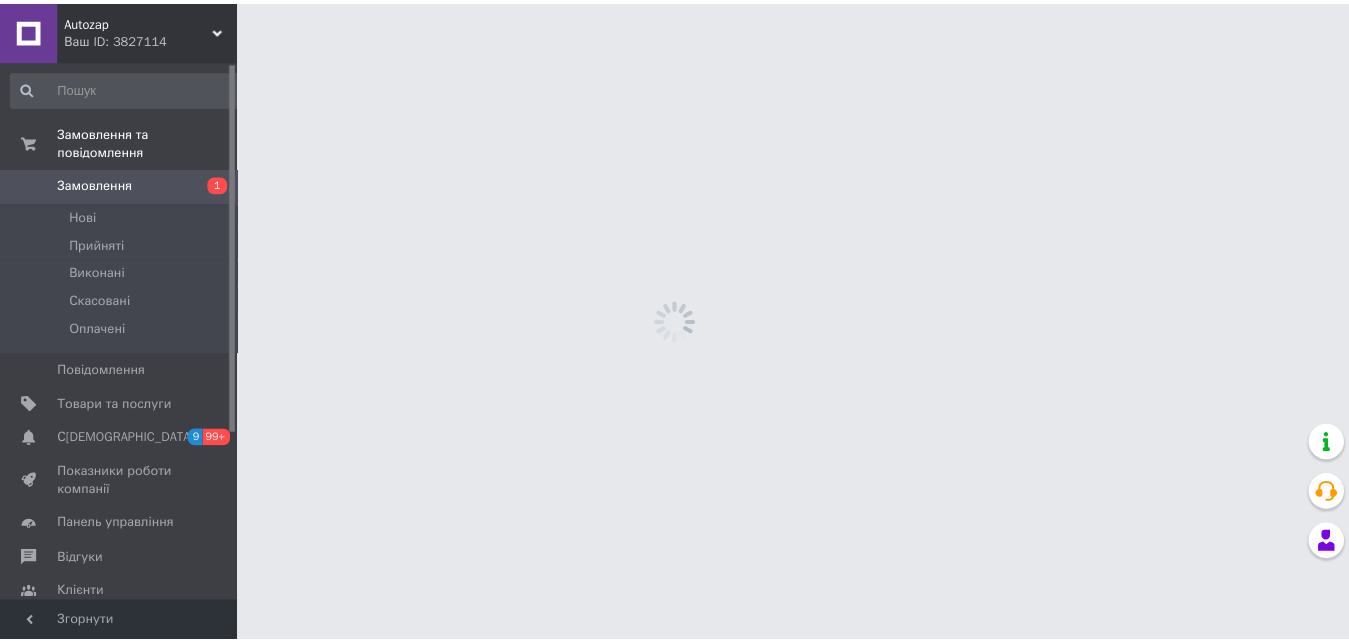 scroll, scrollTop: 0, scrollLeft: 0, axis: both 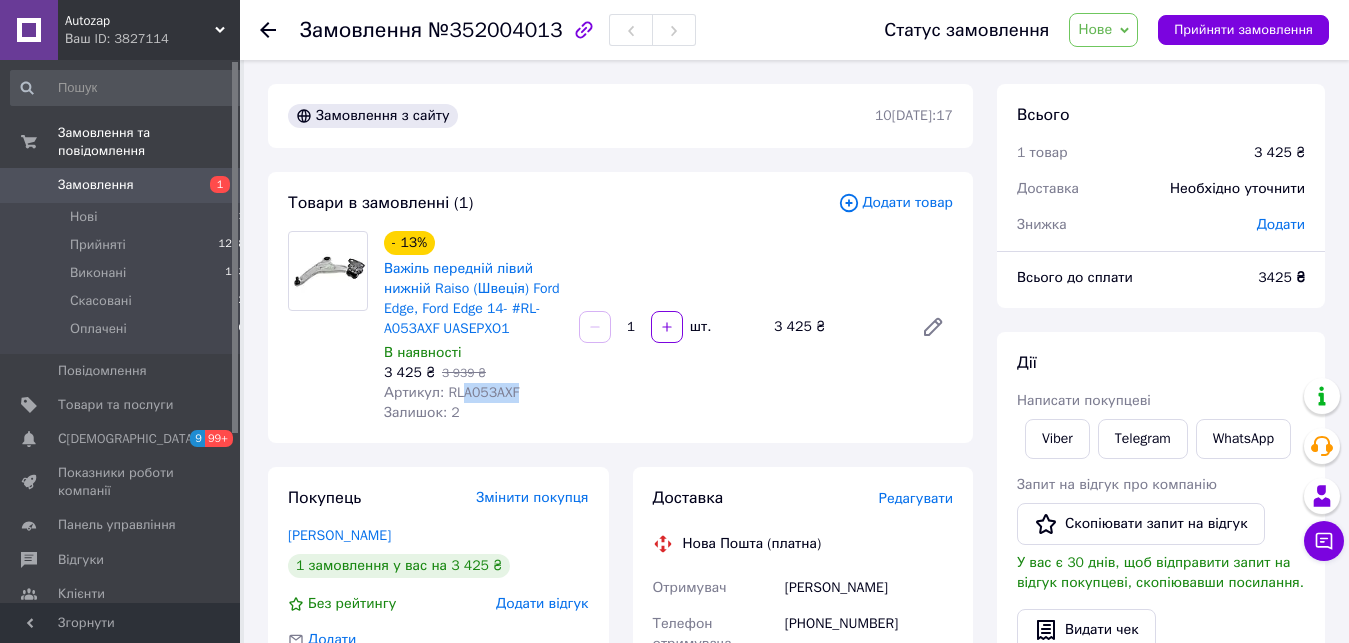 drag, startPoint x: 460, startPoint y: 392, endPoint x: 525, endPoint y: 394, distance: 65.03076 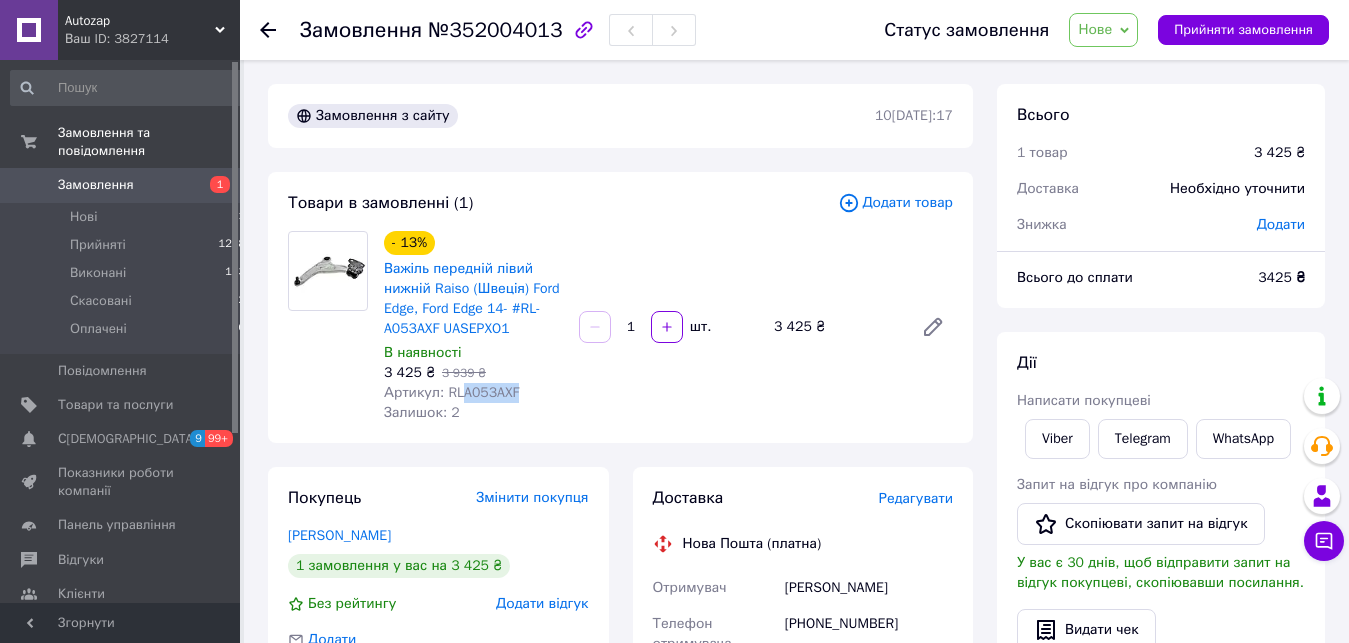 click on "Замовлення" at bounding box center [96, 185] 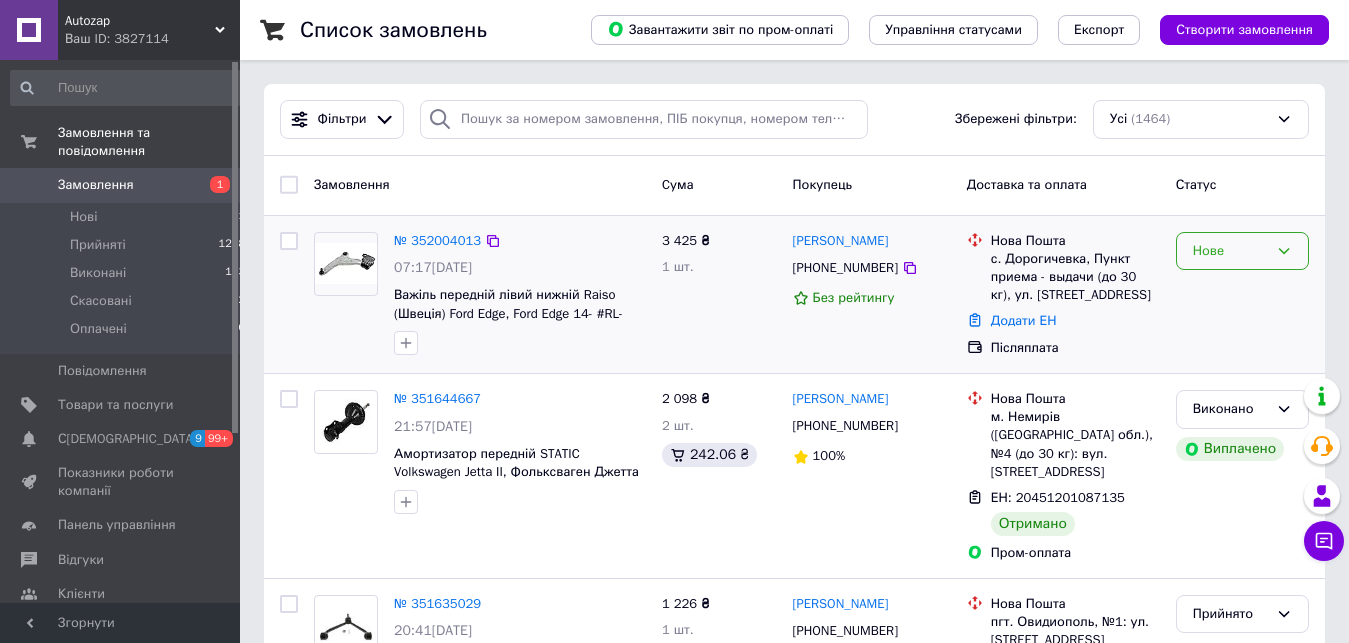 click on "Нове" at bounding box center [1242, 251] 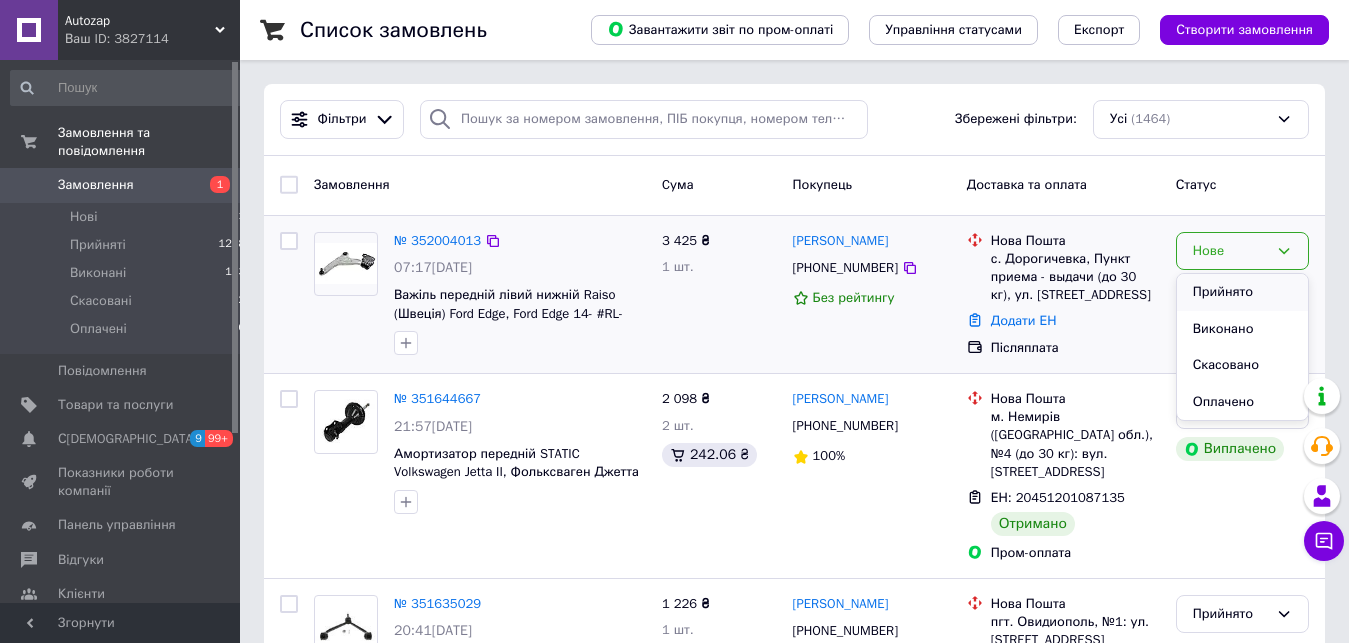 click on "Прийнято" at bounding box center [1242, 292] 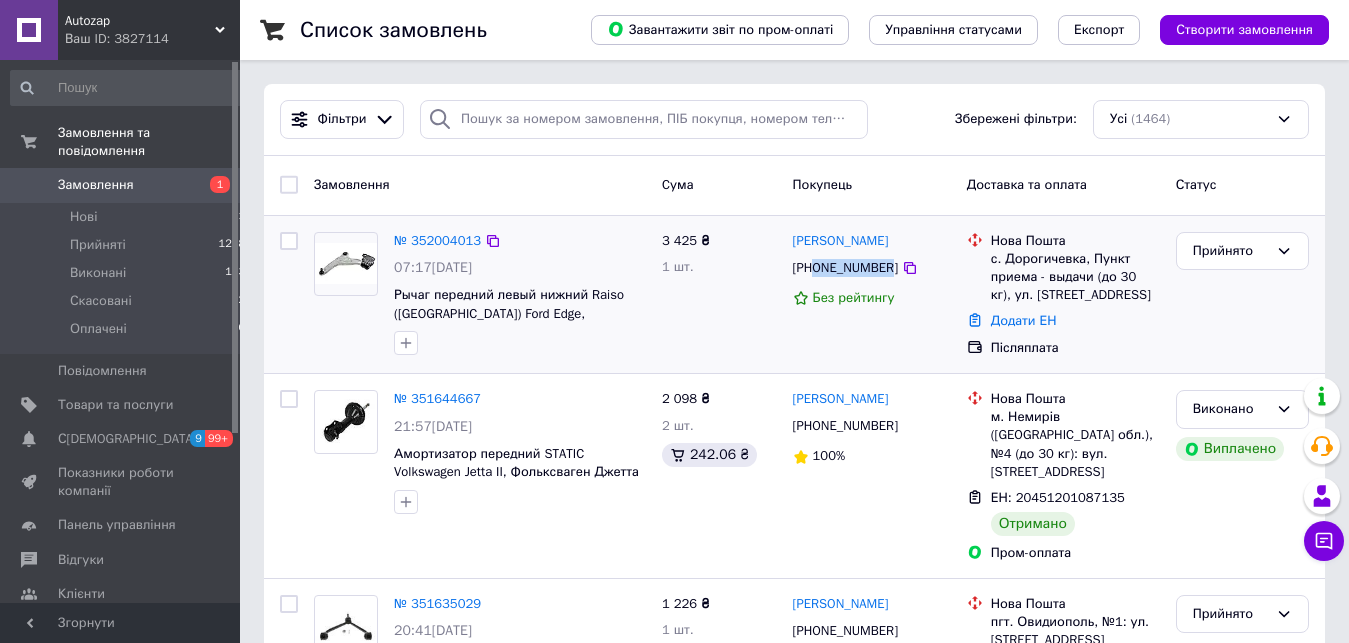 drag, startPoint x: 815, startPoint y: 268, endPoint x: 883, endPoint y: 266, distance: 68.0294 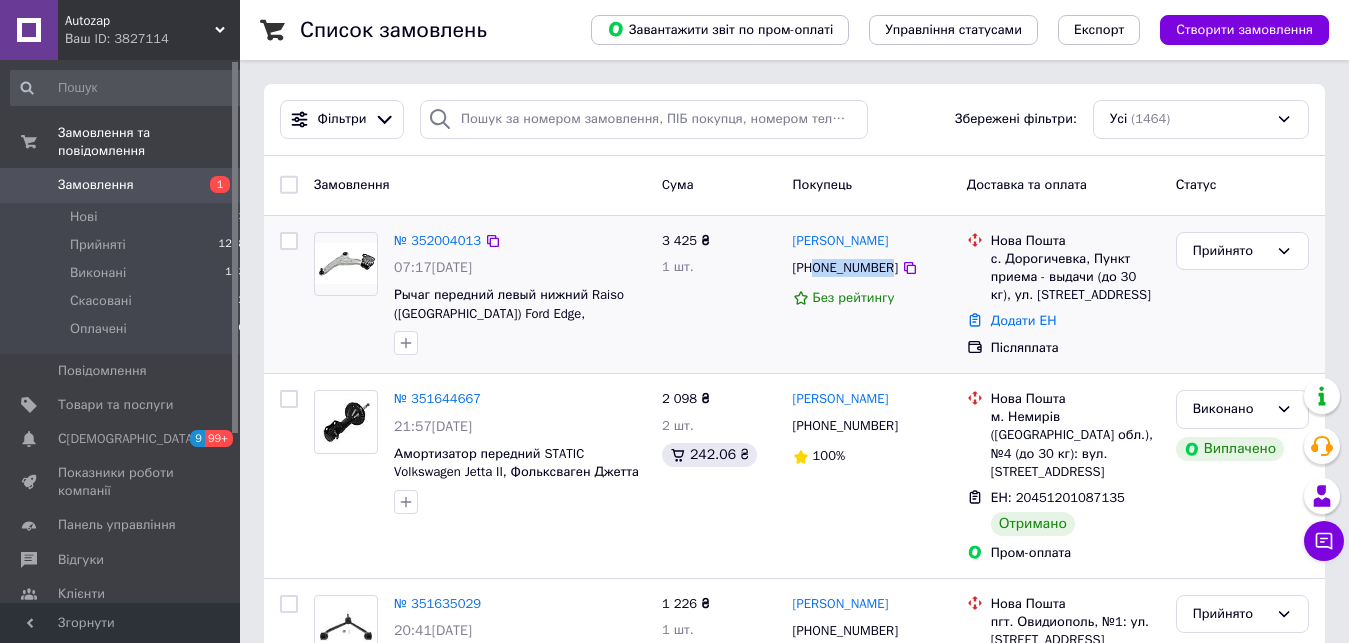copy on "0988300446" 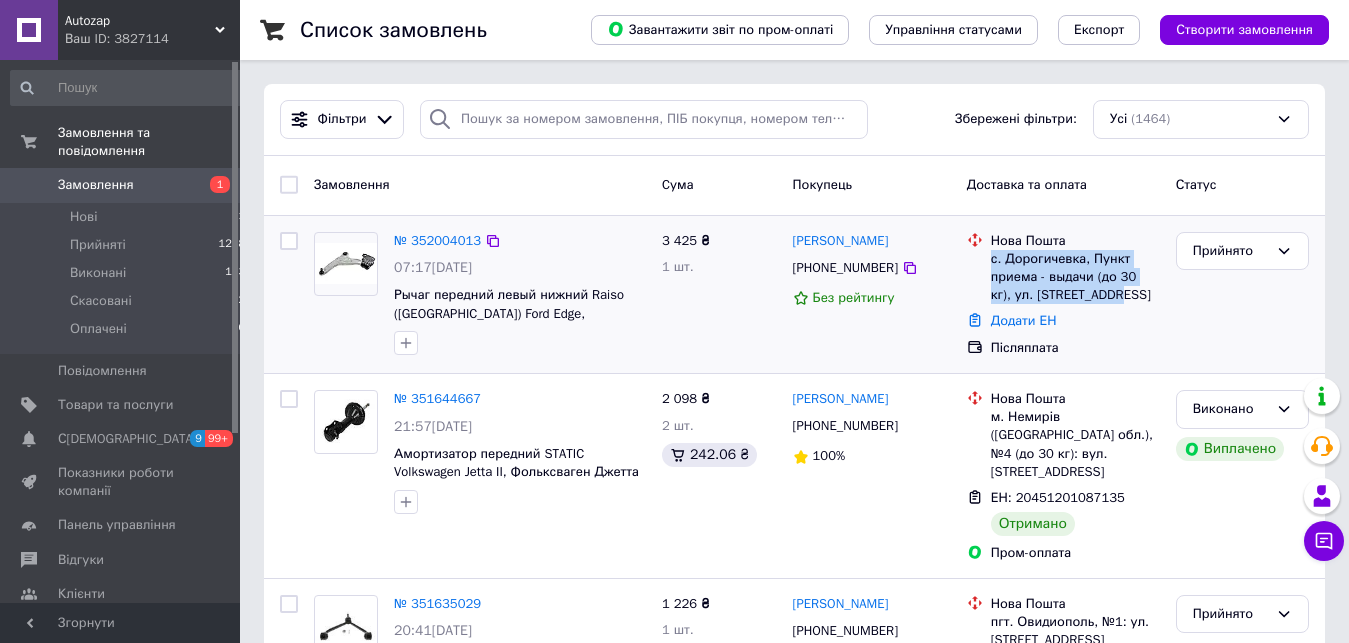 drag, startPoint x: 993, startPoint y: 261, endPoint x: 1131, endPoint y: 293, distance: 141.66158 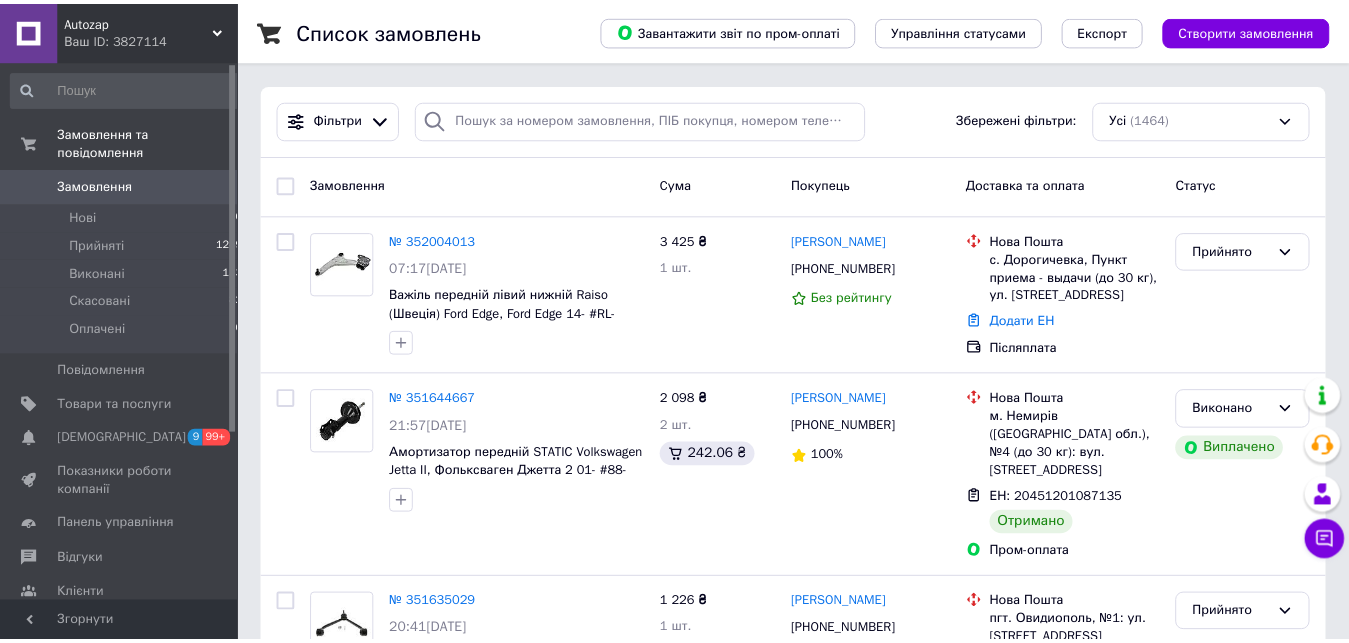 scroll, scrollTop: 0, scrollLeft: 0, axis: both 